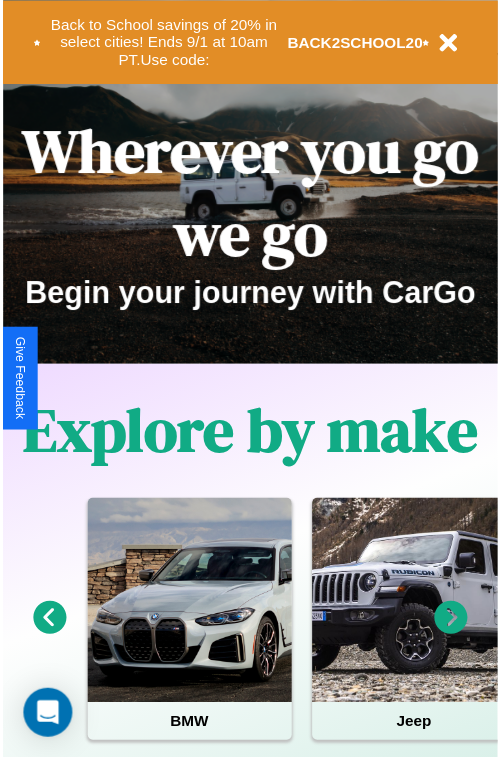 scroll, scrollTop: 0, scrollLeft: 0, axis: both 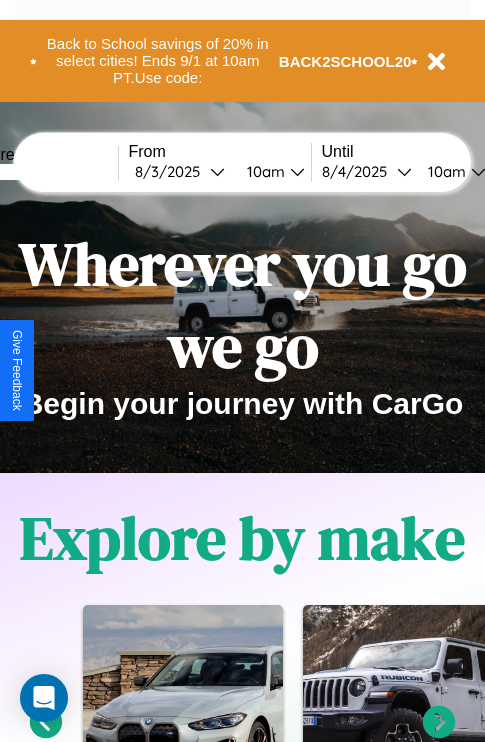 click at bounding box center (43, 172) 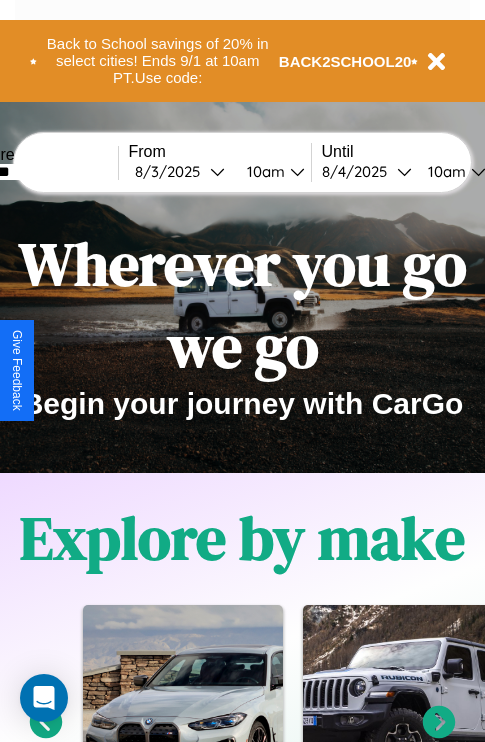 type on "*******" 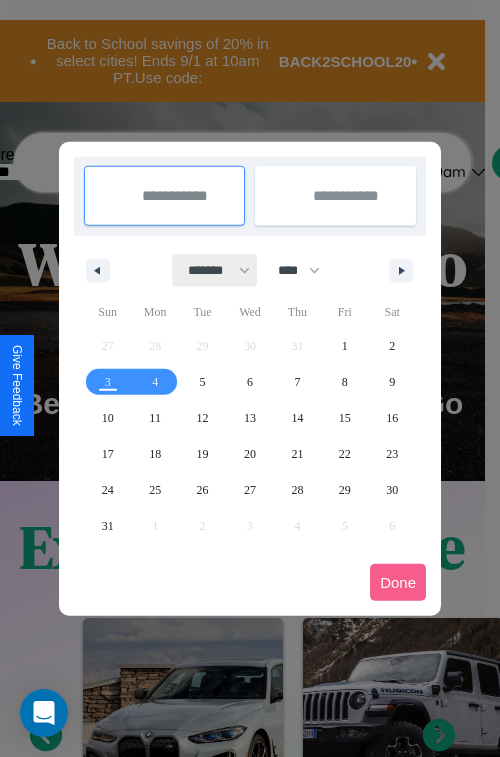 click on "******* ******** ***** ***** *** **** **** ****** ********* ******* ******** ********" at bounding box center (215, 270) 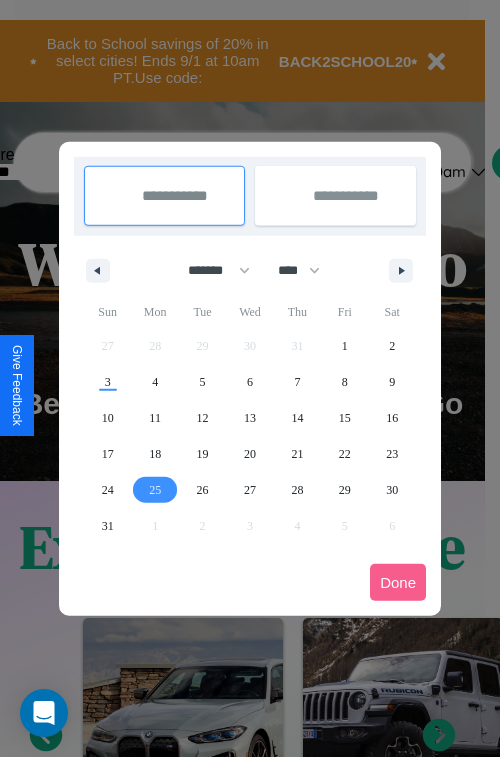 click on "25" at bounding box center (155, 490) 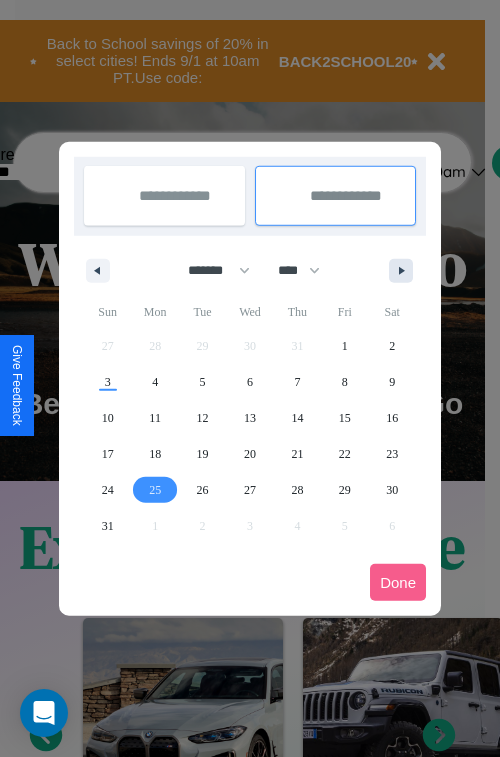 click at bounding box center [405, 271] 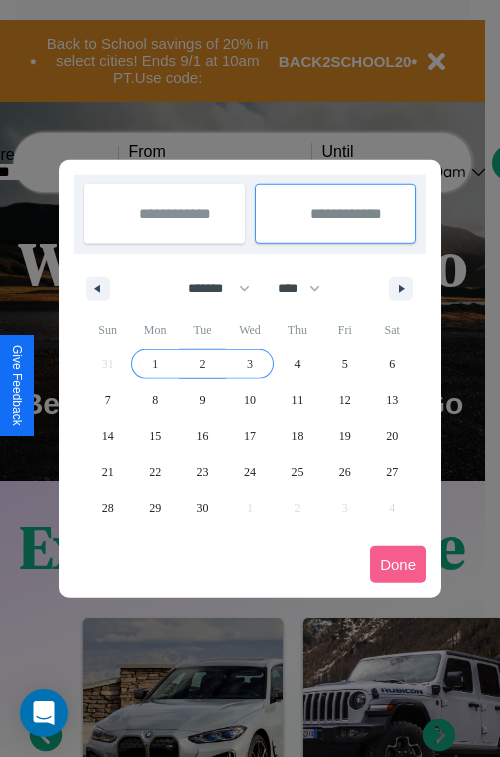 click on "3" at bounding box center [250, 364] 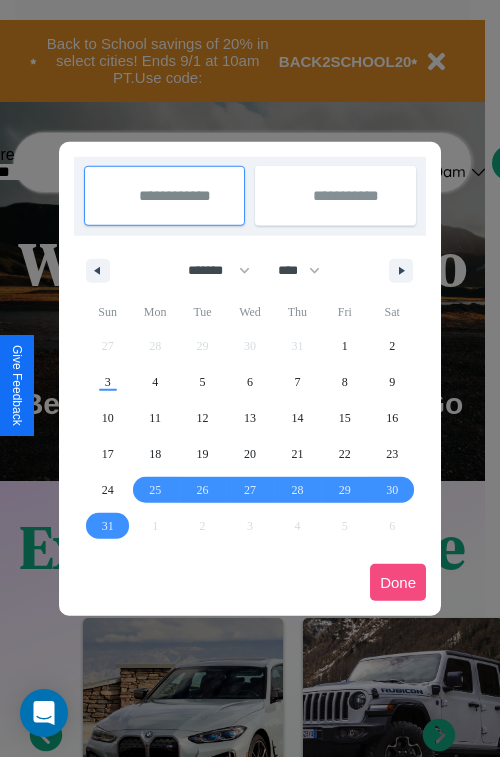 click on "Done" at bounding box center [398, 582] 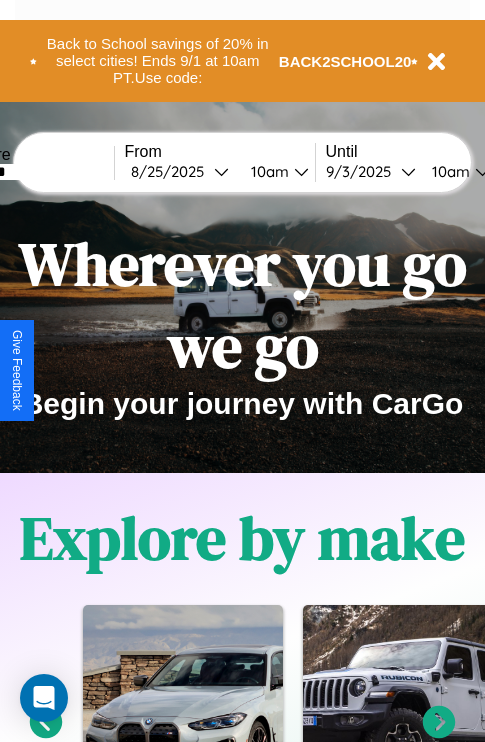 click on "10am" at bounding box center (267, 171) 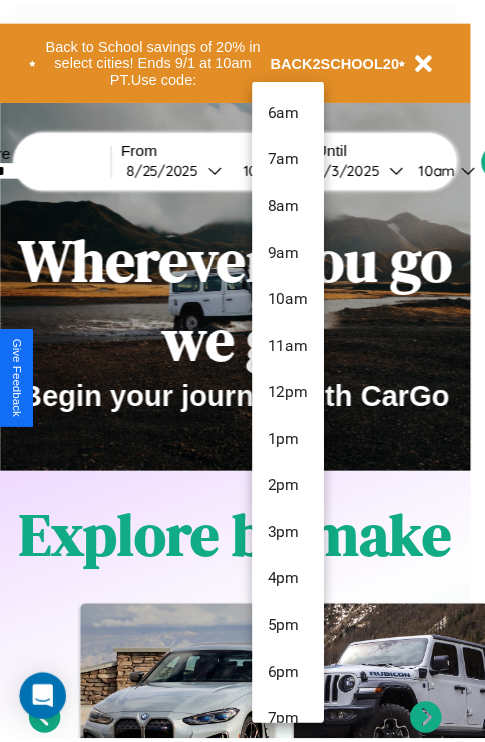 scroll, scrollTop: 67, scrollLeft: 0, axis: vertical 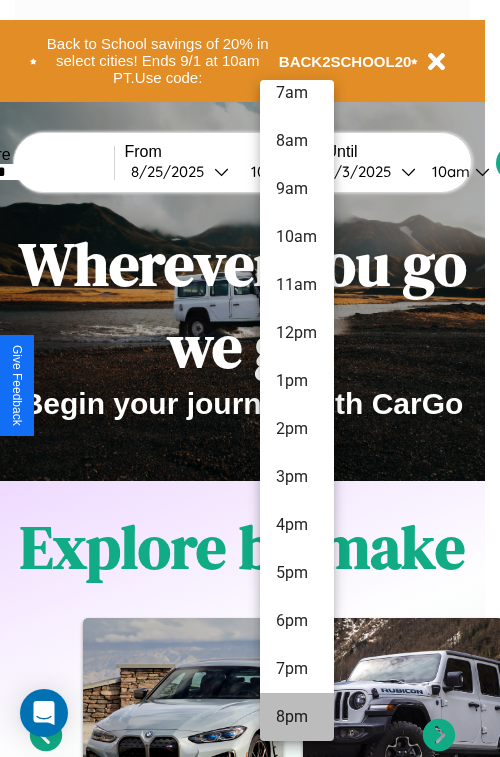 click on "8pm" at bounding box center [297, 717] 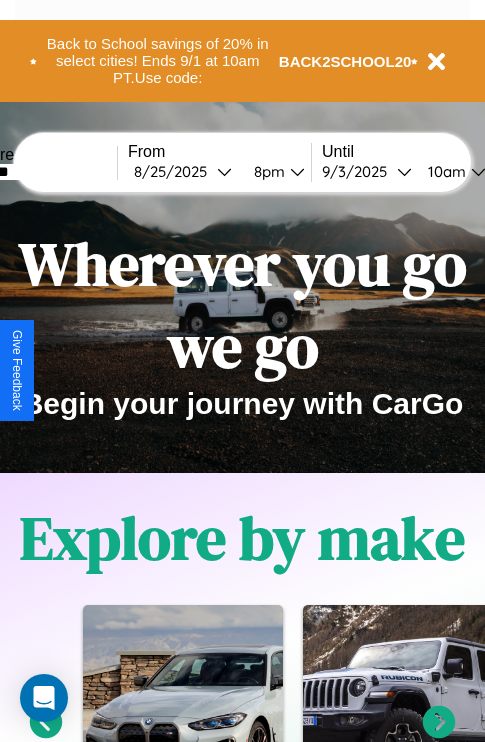 click on "10am" at bounding box center (444, 171) 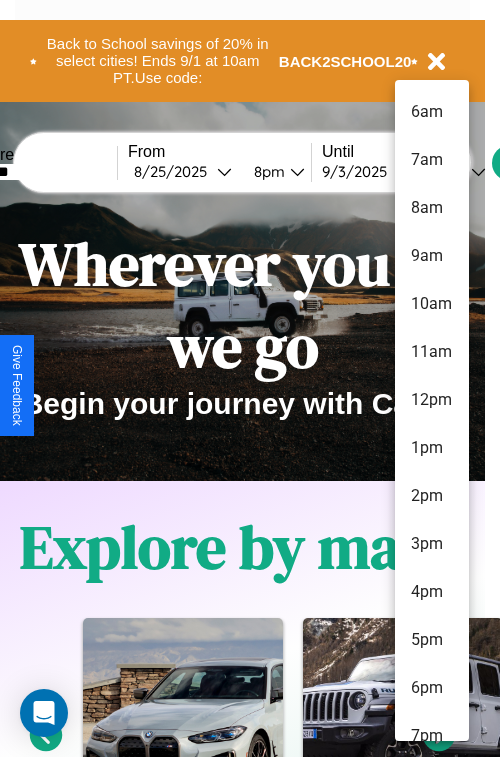 click on "8am" at bounding box center [432, 208] 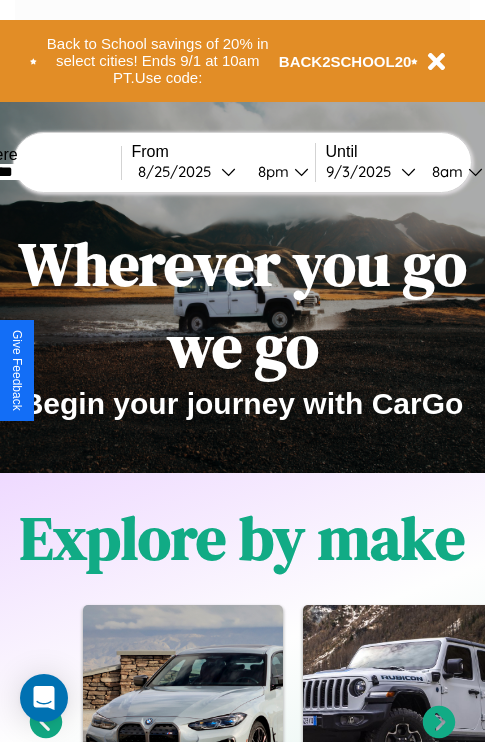 scroll, scrollTop: 0, scrollLeft: 66, axis: horizontal 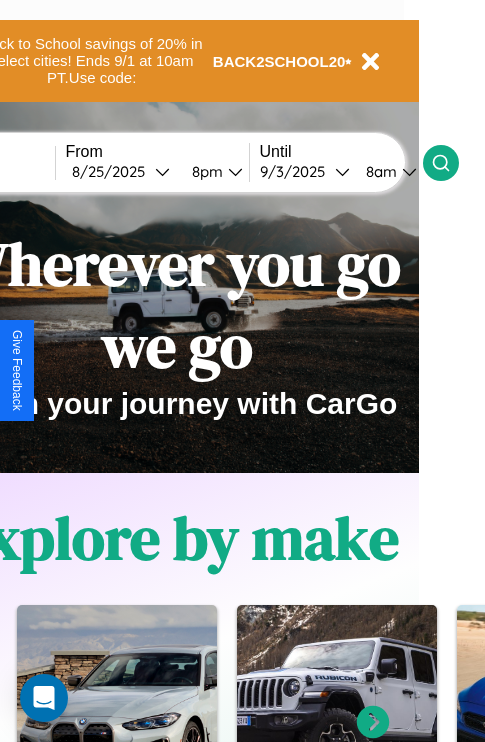 click 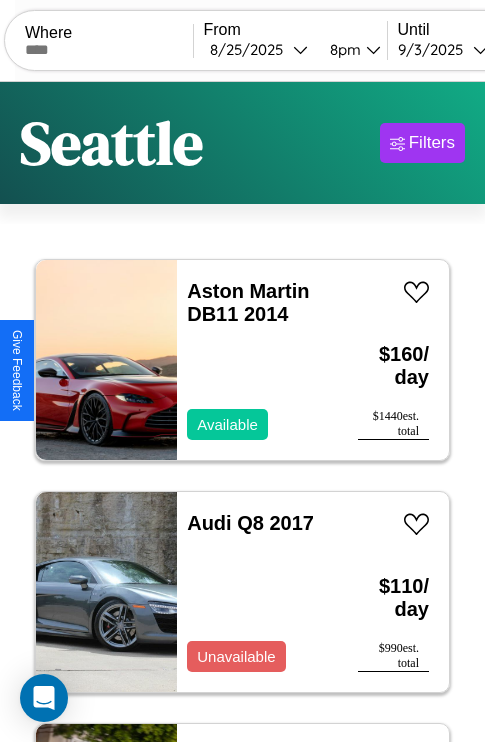 scroll, scrollTop: 50, scrollLeft: 0, axis: vertical 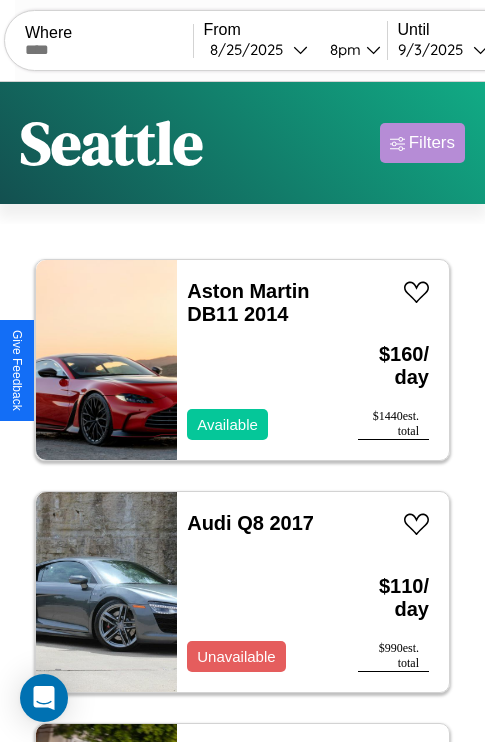 click on "Filters" at bounding box center [432, 143] 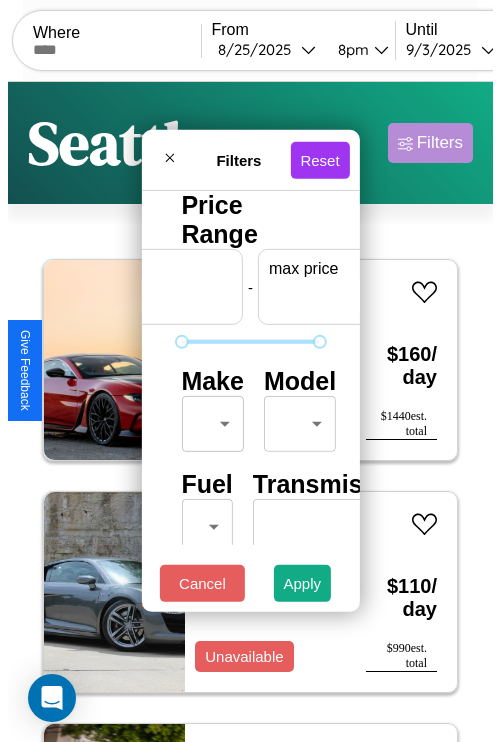 scroll, scrollTop: 0, scrollLeft: 124, axis: horizontal 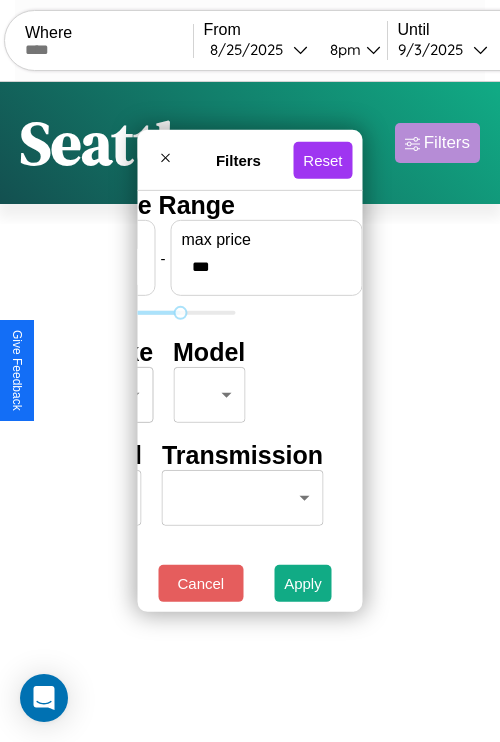 type on "***" 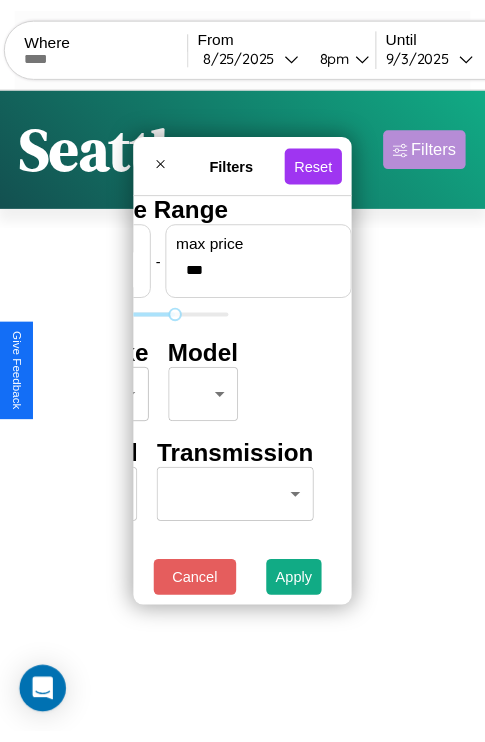 scroll, scrollTop: 0, scrollLeft: 0, axis: both 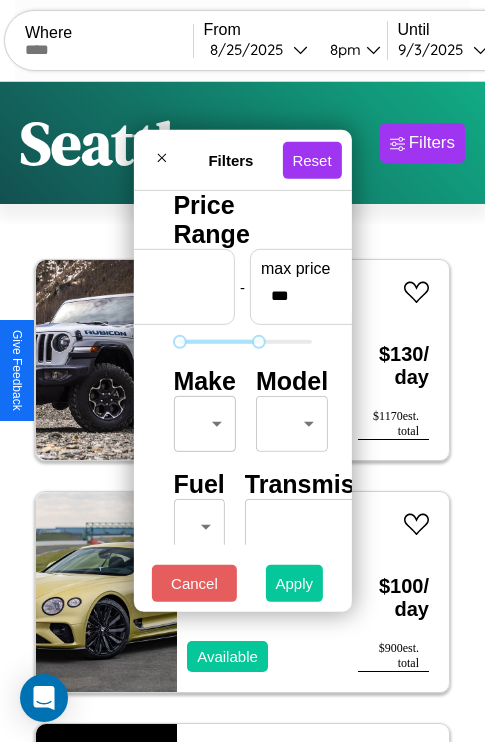 type on "**" 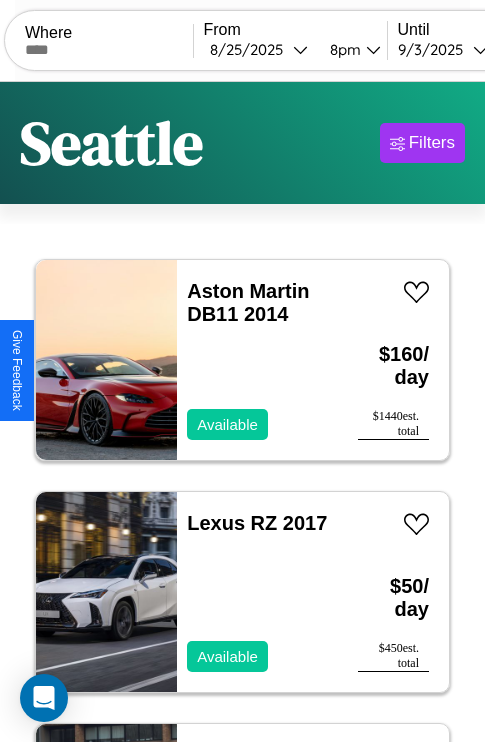 scroll, scrollTop: 66, scrollLeft: 0, axis: vertical 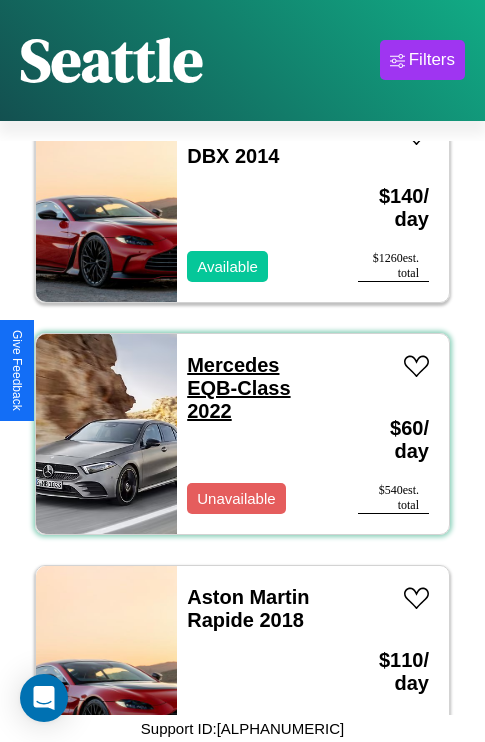 click on "Mercedes   EQB-Class   2022" at bounding box center [238, 388] 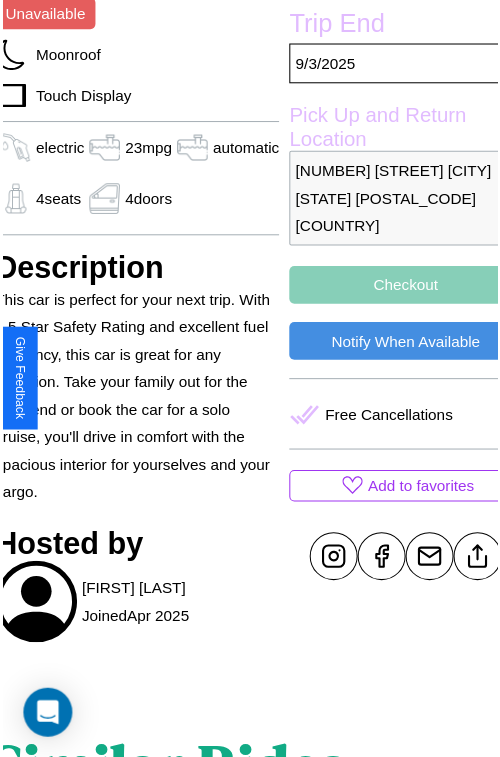 scroll, scrollTop: 631, scrollLeft: 96, axis: both 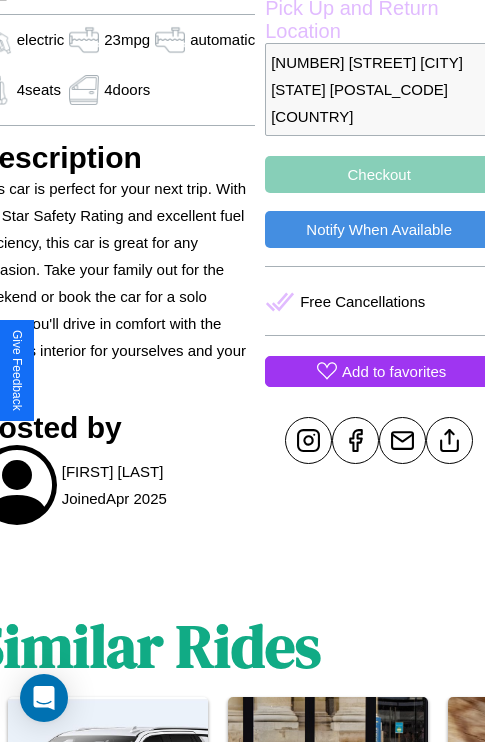 click on "Add to favorites" at bounding box center [394, 371] 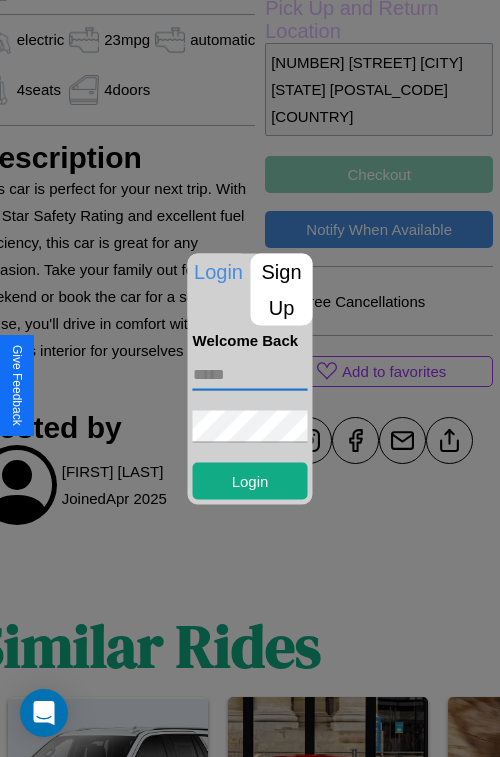 click at bounding box center [250, 374] 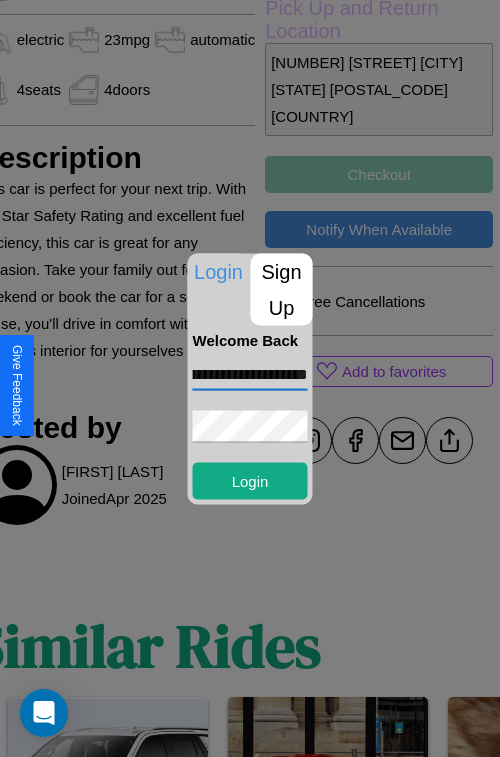 scroll, scrollTop: 0, scrollLeft: 101, axis: horizontal 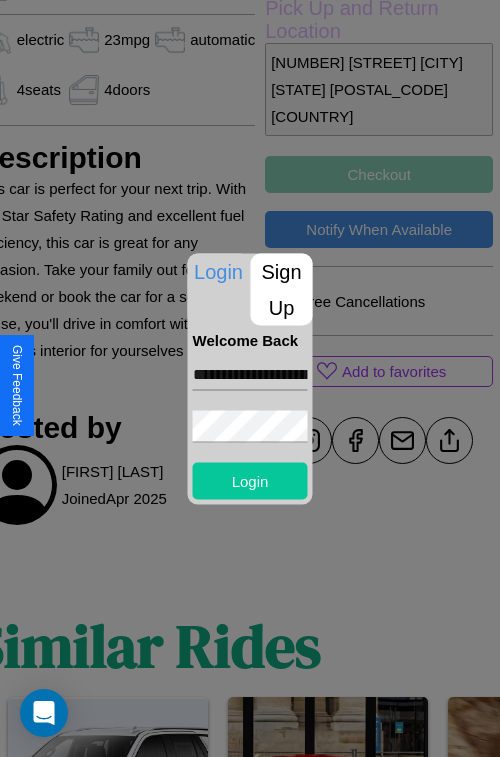 click on "Login" at bounding box center (250, 480) 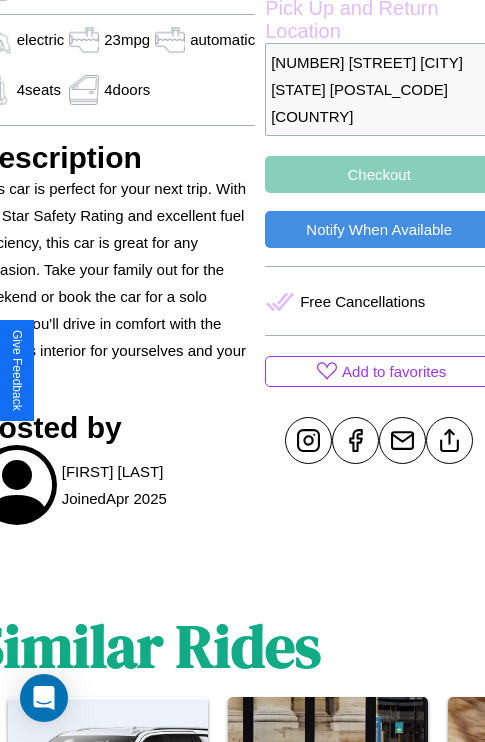 scroll, scrollTop: 631, scrollLeft: 96, axis: both 